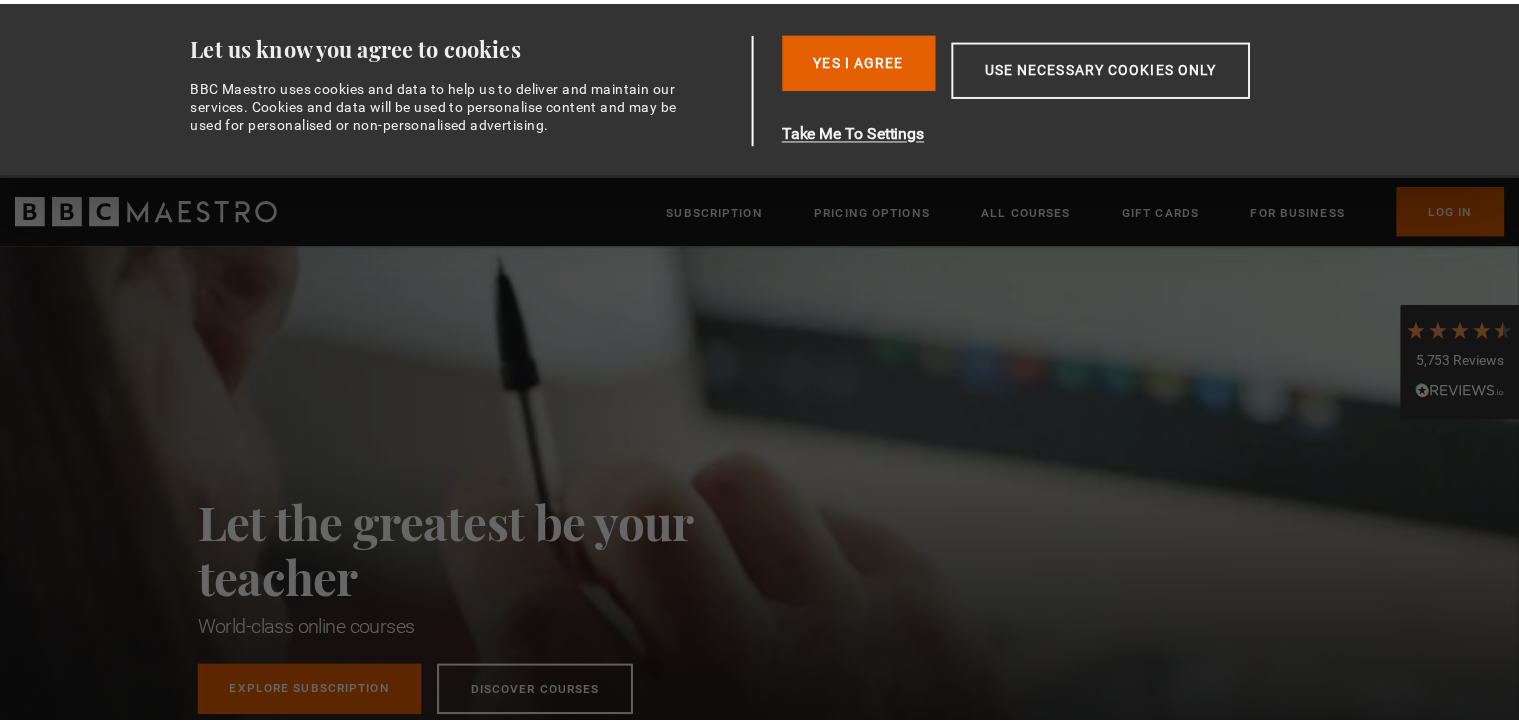scroll, scrollTop: 0, scrollLeft: 0, axis: both 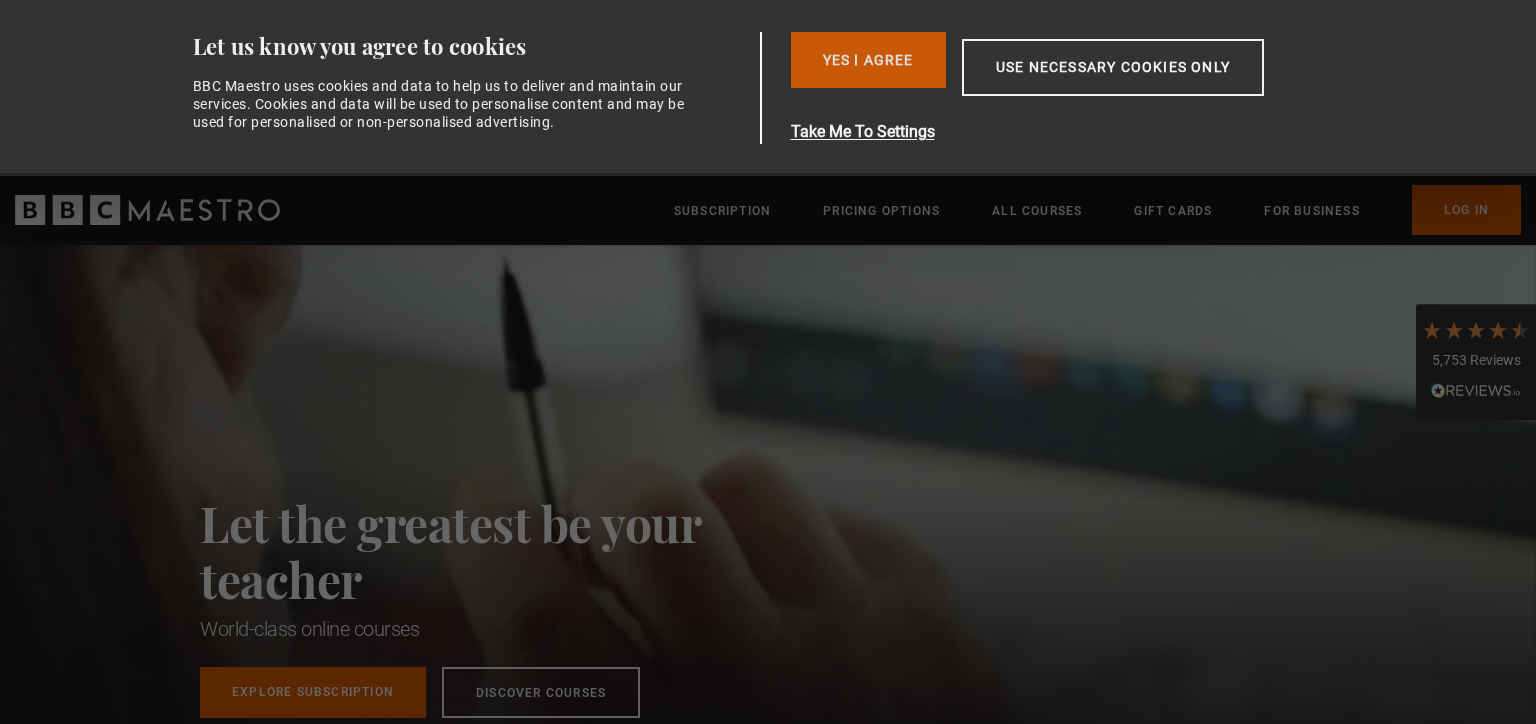 click on "Yes I Agree" at bounding box center [868, 60] 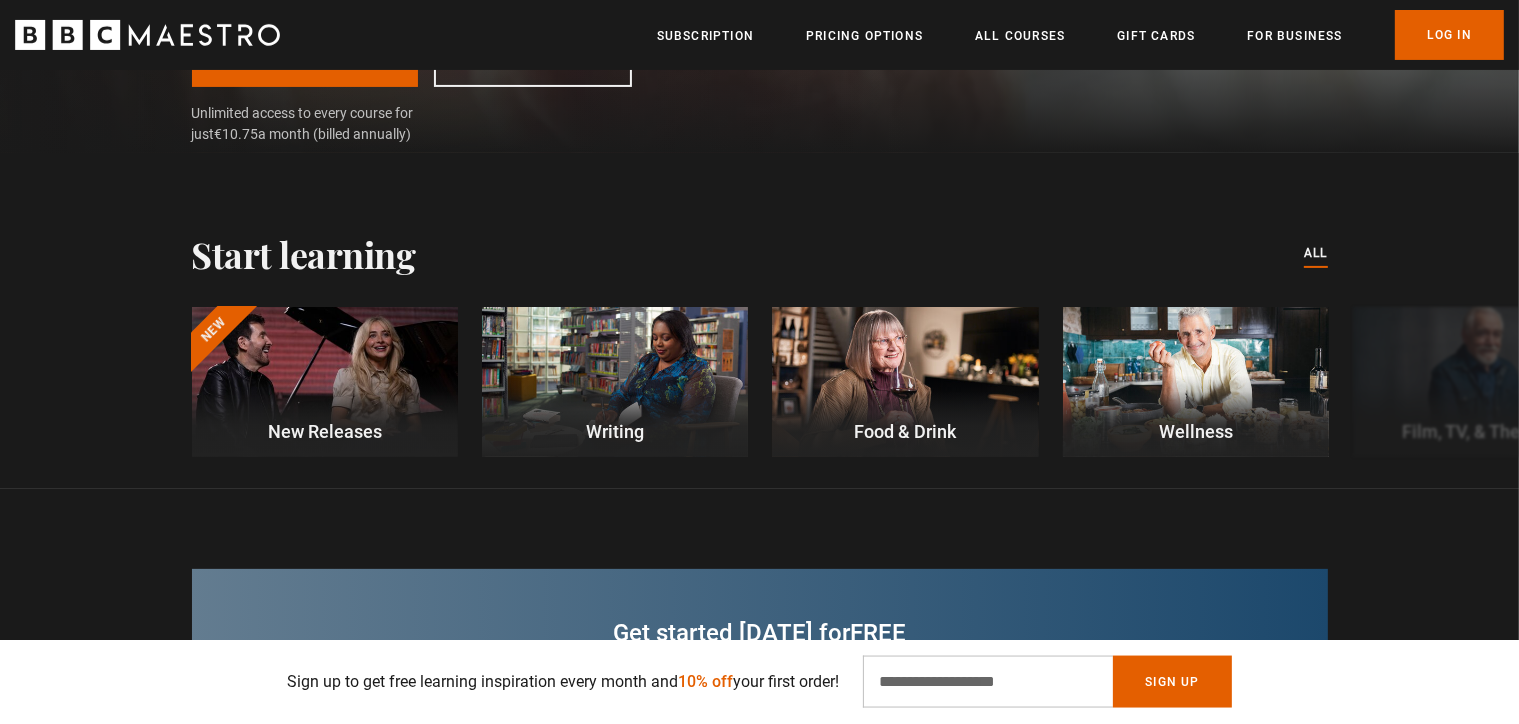 scroll, scrollTop: 558, scrollLeft: 0, axis: vertical 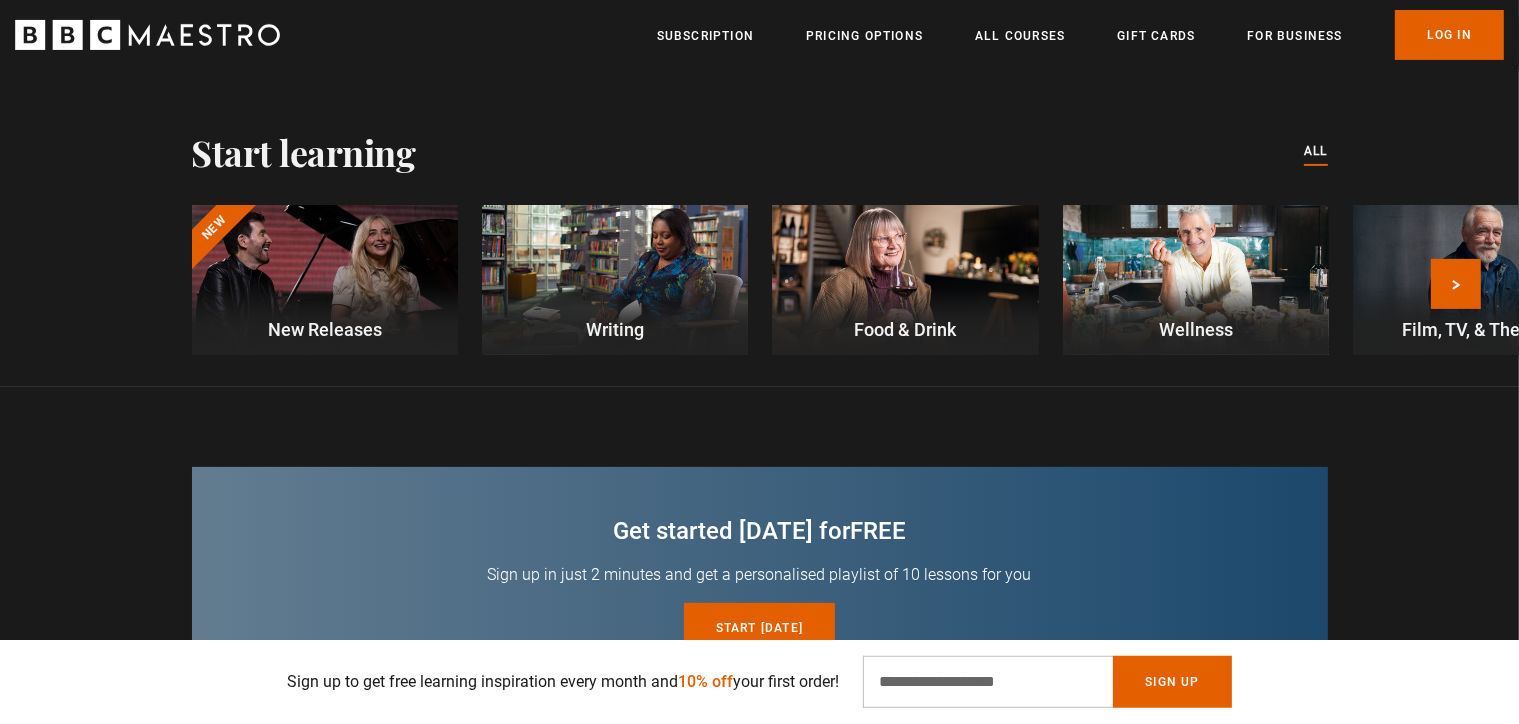 click at bounding box center [615, 280] 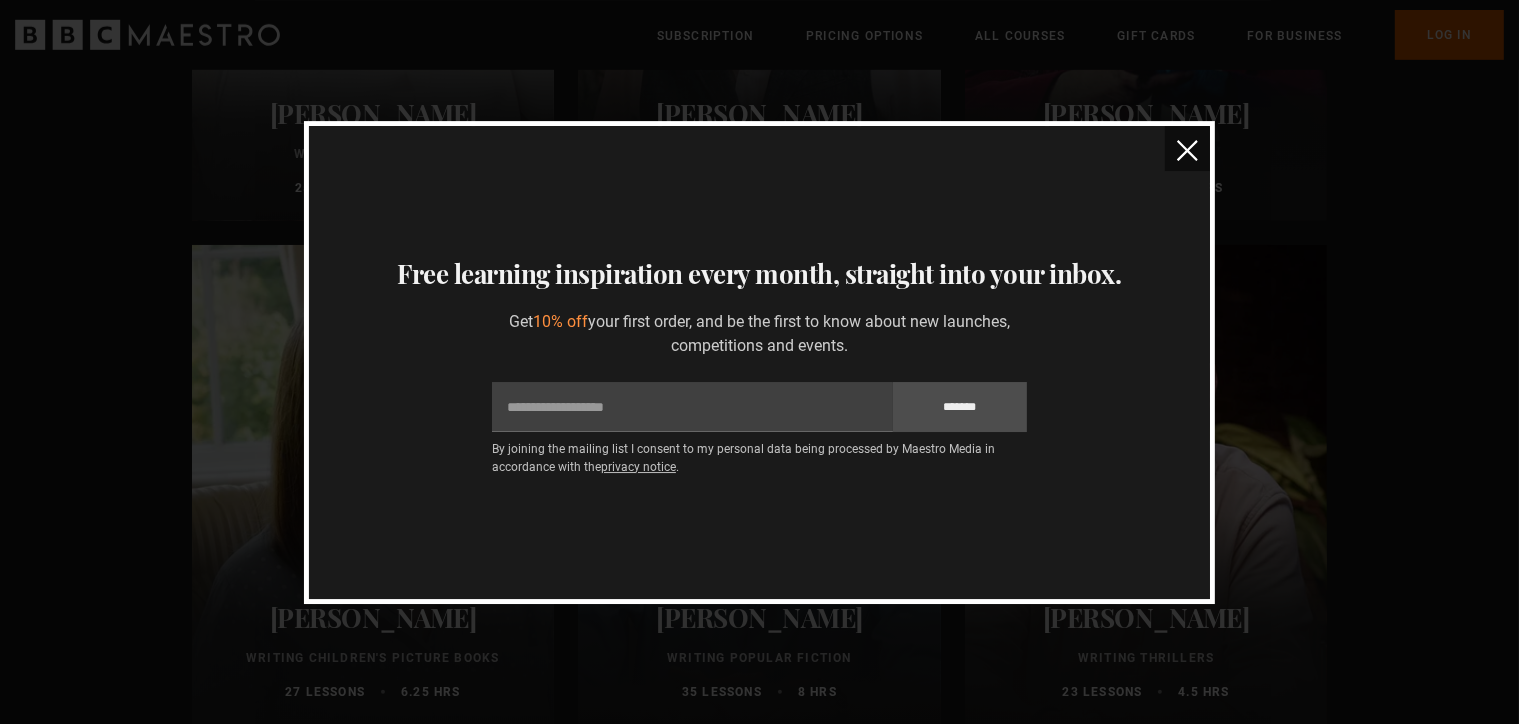 scroll, scrollTop: 1389, scrollLeft: 0, axis: vertical 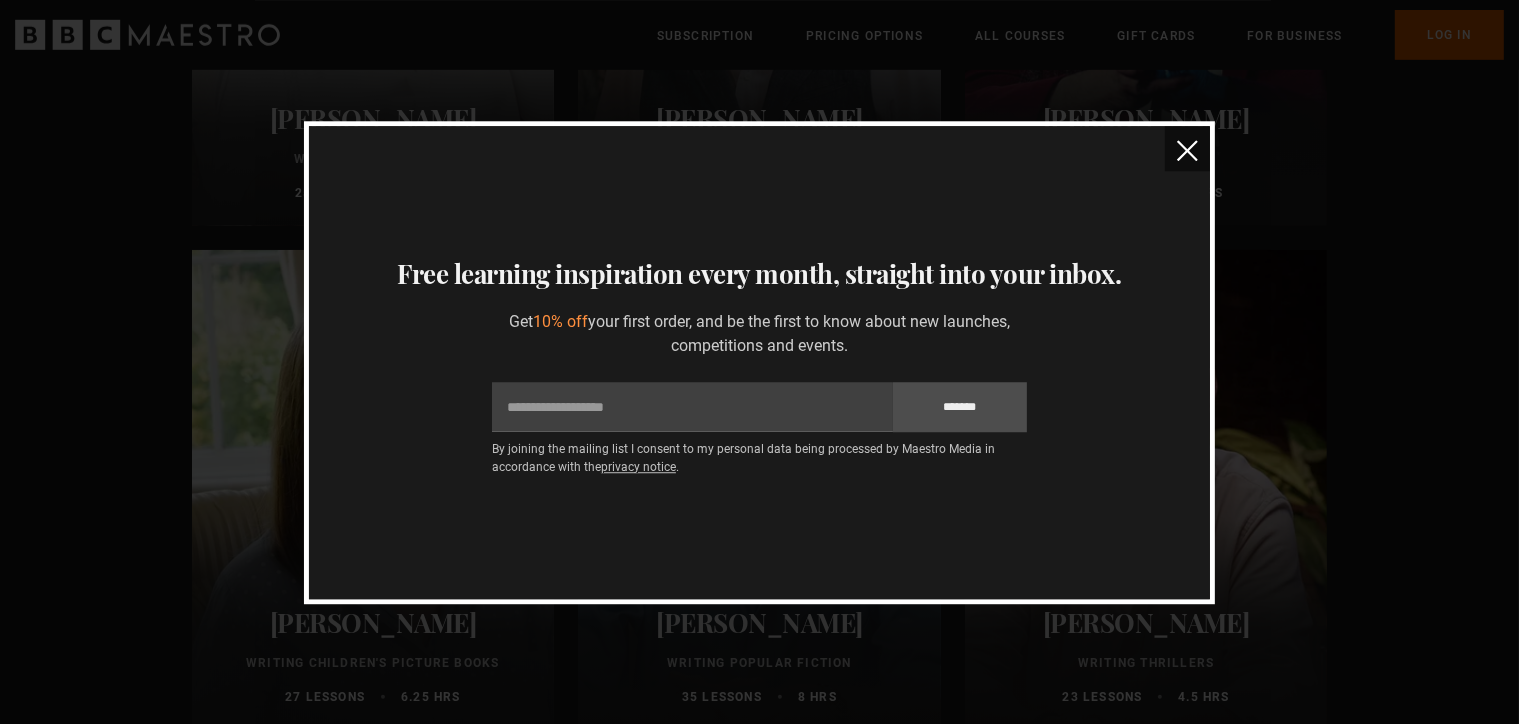 click at bounding box center (1187, 148) 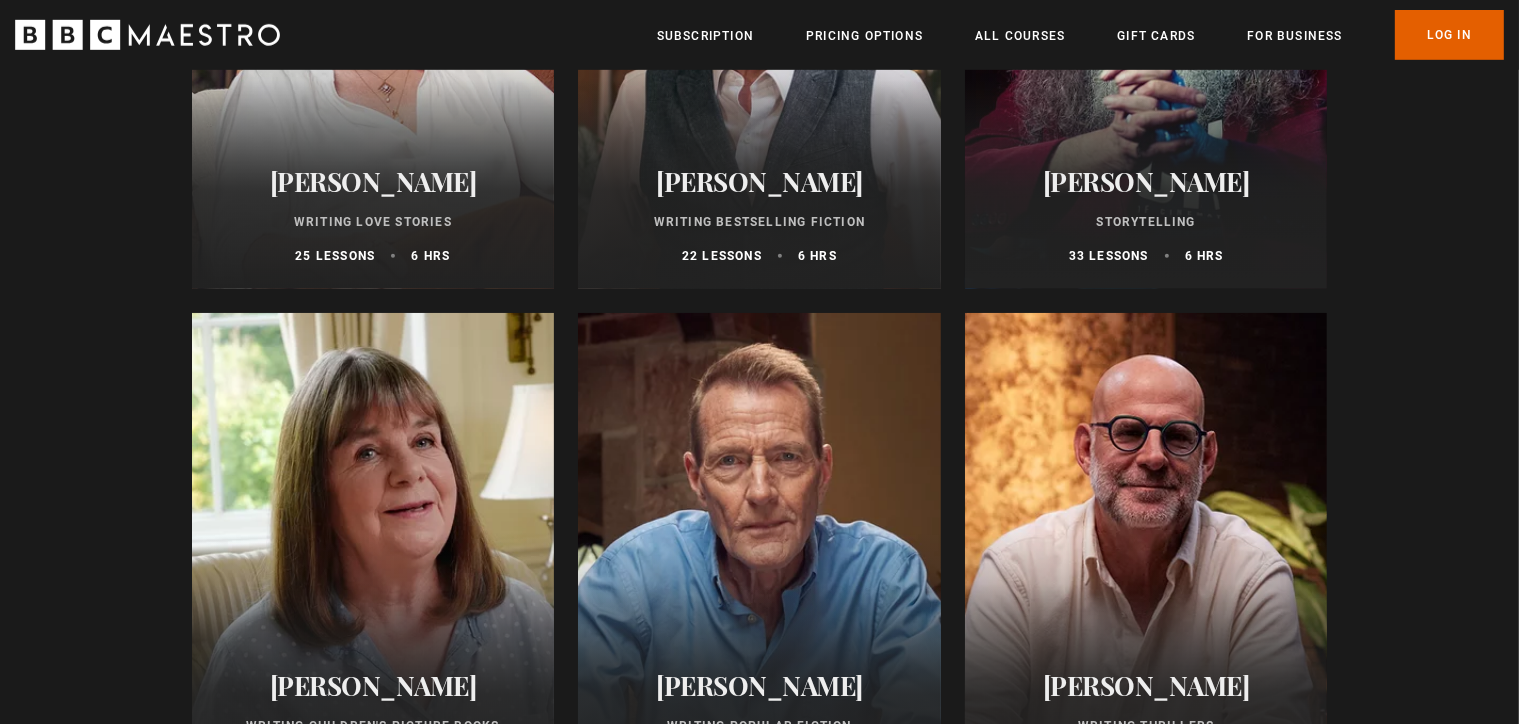 scroll, scrollTop: 1380, scrollLeft: 0, axis: vertical 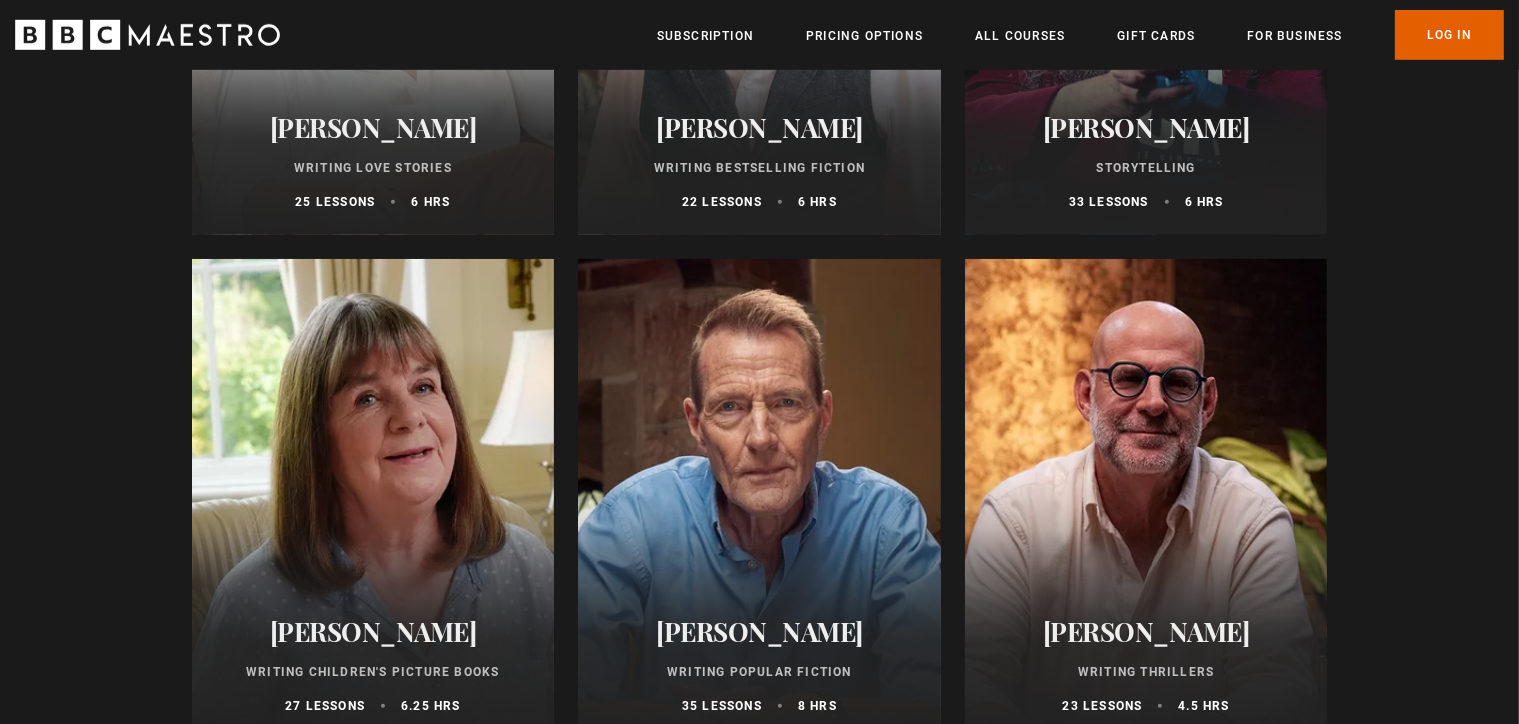 click at bounding box center (759, 499) 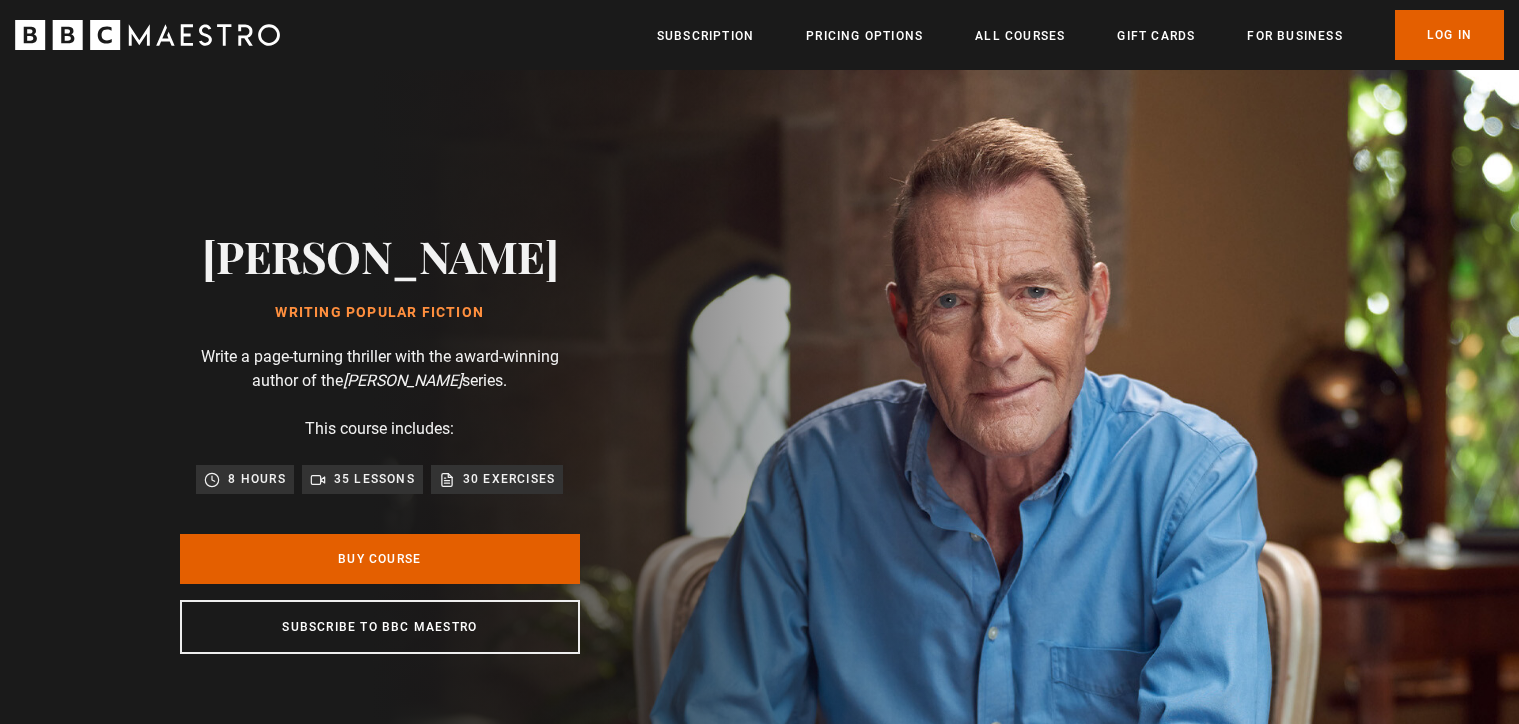 scroll, scrollTop: 0, scrollLeft: 0, axis: both 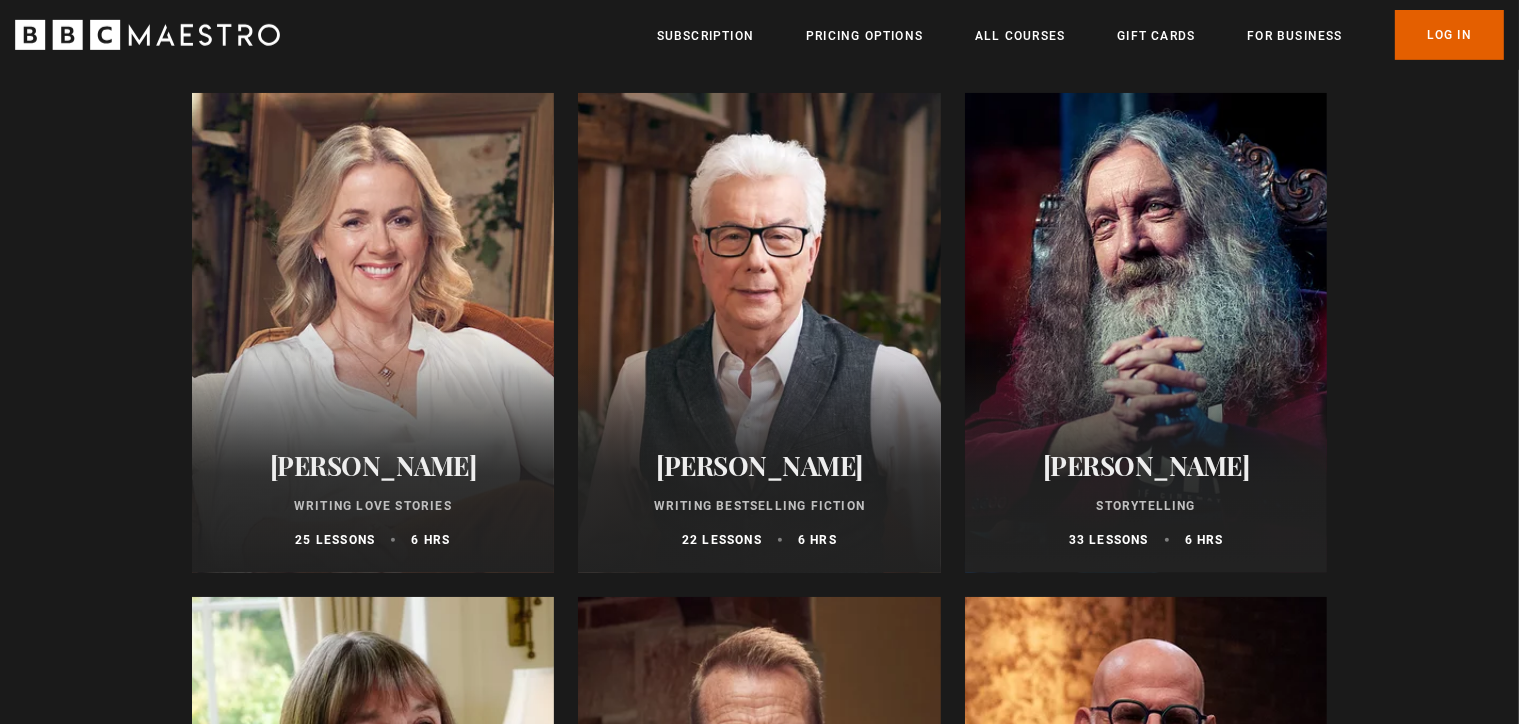 click on "[PERSON_NAME]" at bounding box center [759, 465] 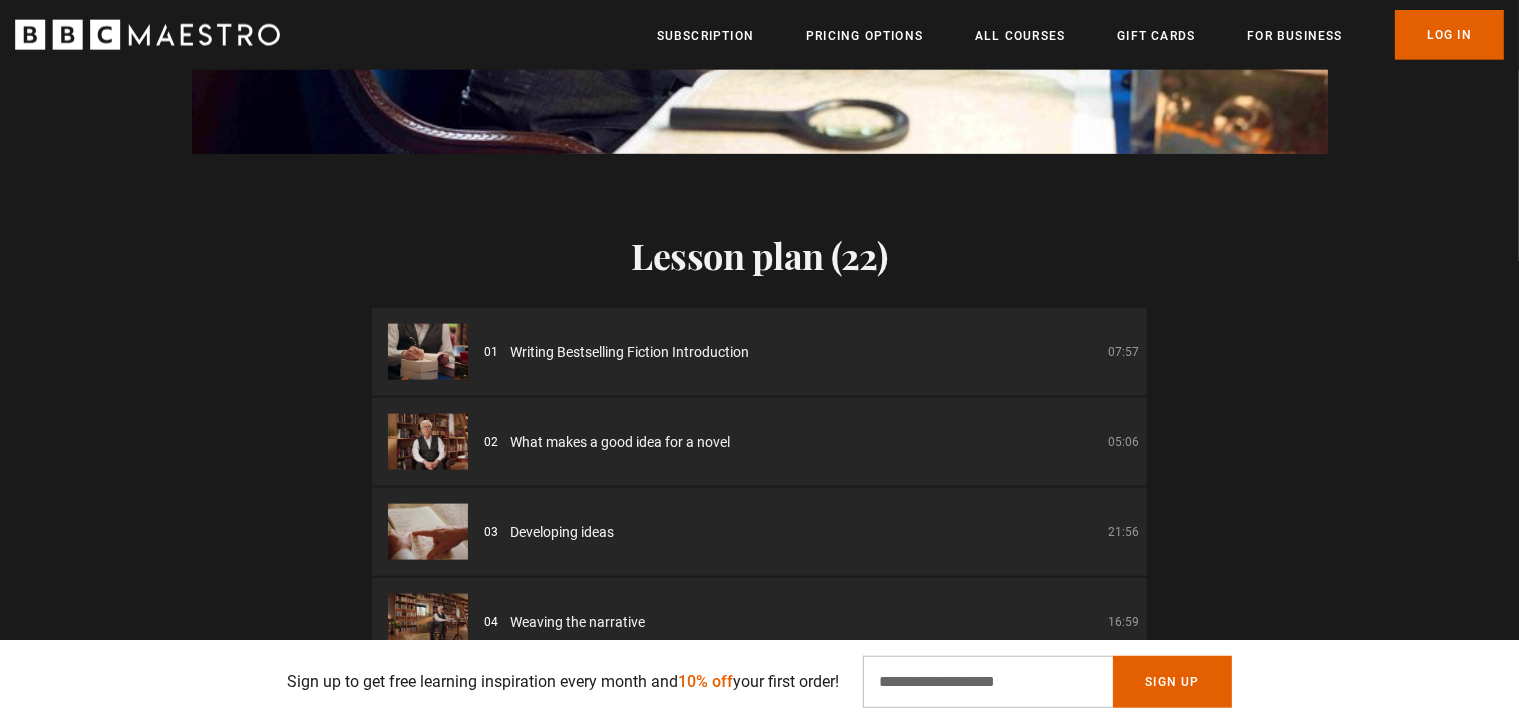scroll, scrollTop: 2972, scrollLeft: 0, axis: vertical 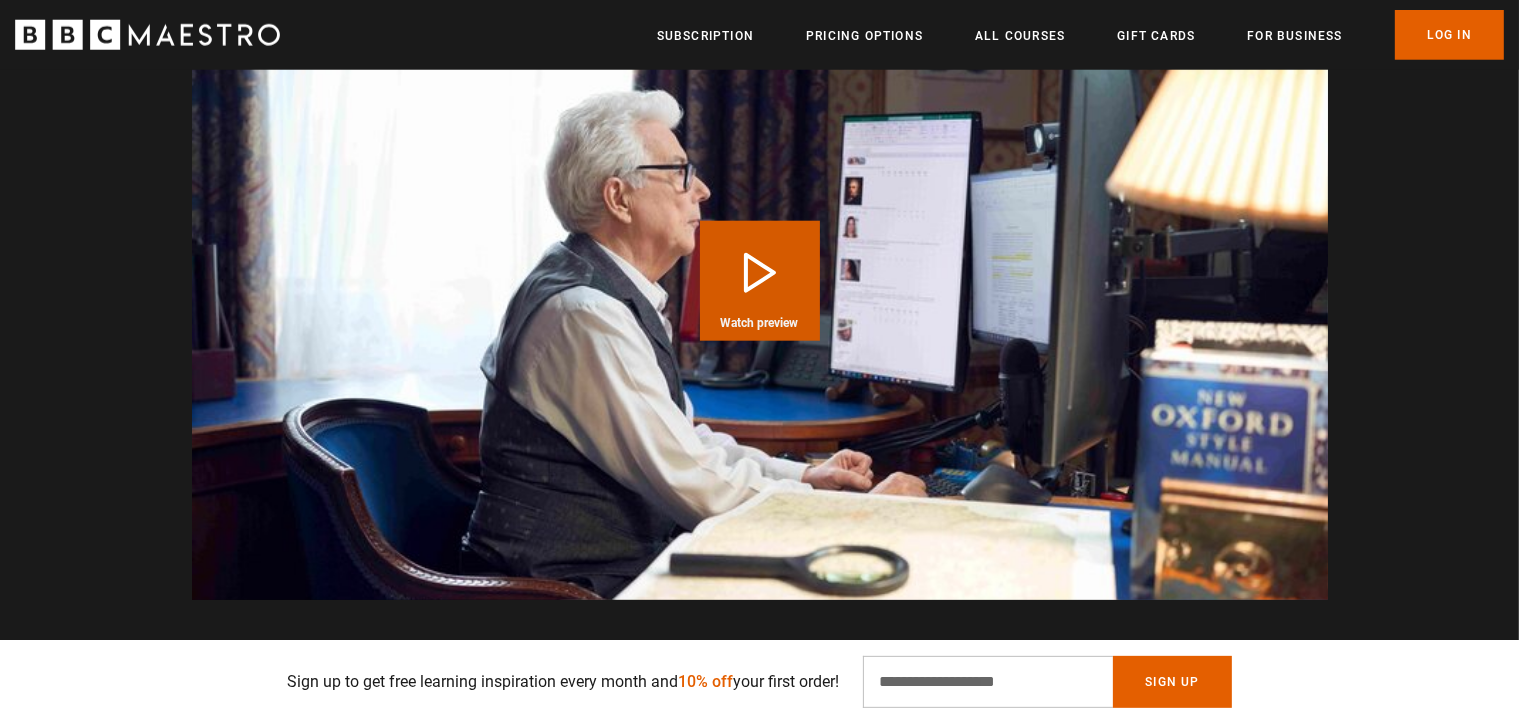 click on "Play Course overview for Writing Bestselling Fiction with [PERSON_NAME] Watch preview" at bounding box center [760, 281] 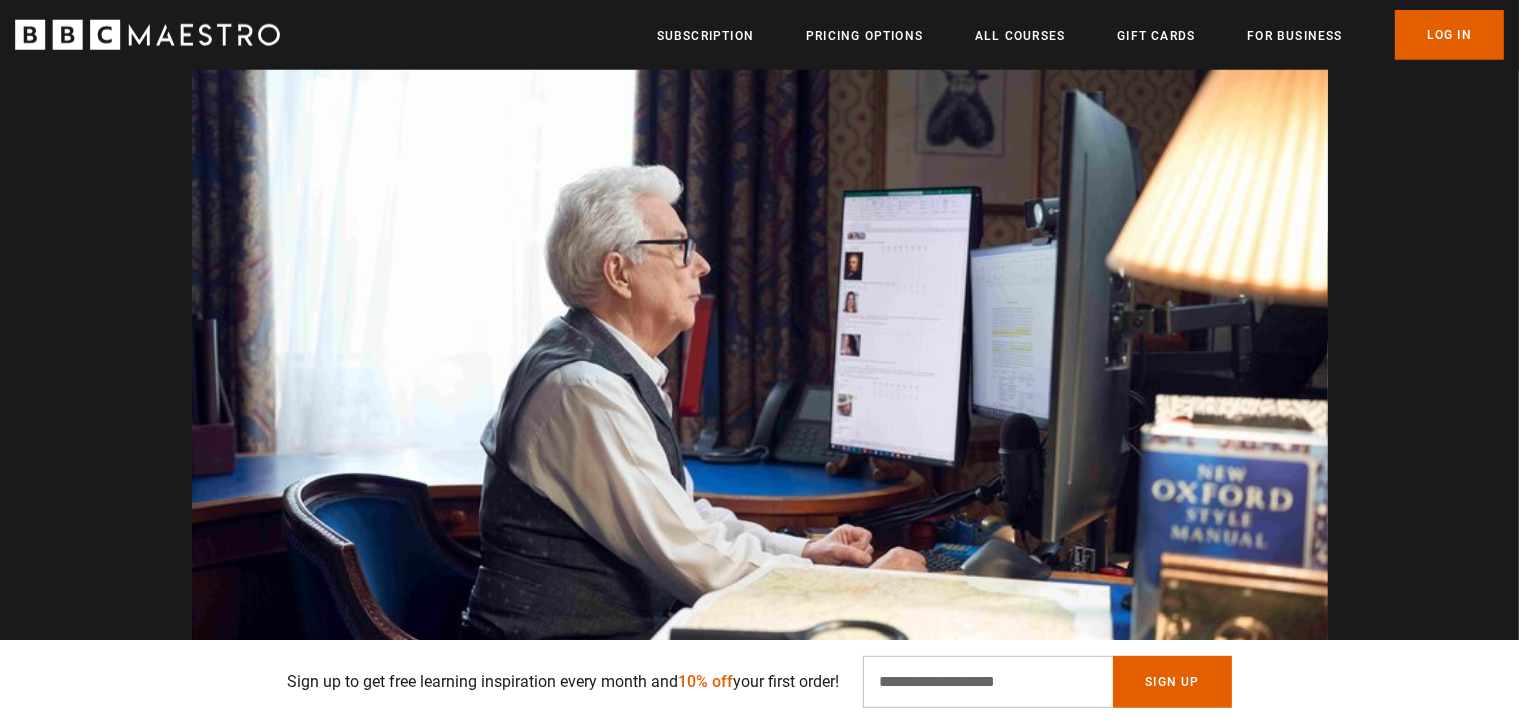 scroll, scrollTop: 2140, scrollLeft: 0, axis: vertical 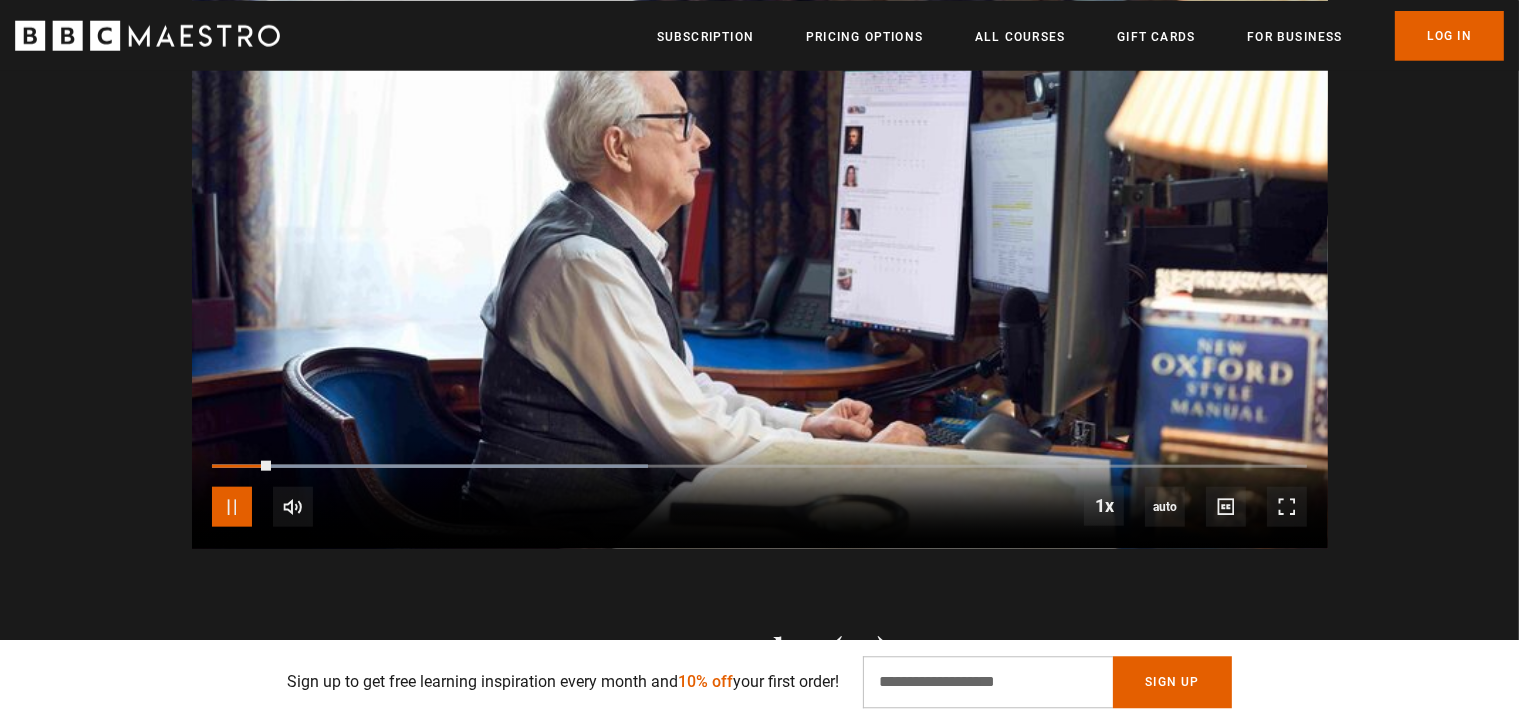 click at bounding box center (232, 506) 